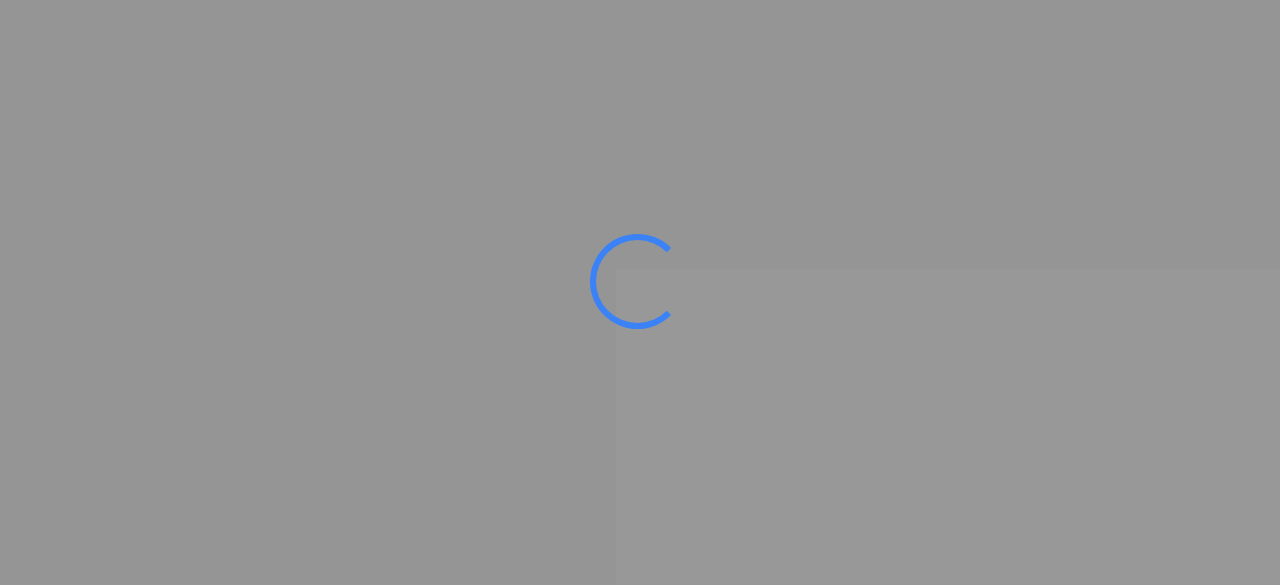 scroll, scrollTop: 0, scrollLeft: 0, axis: both 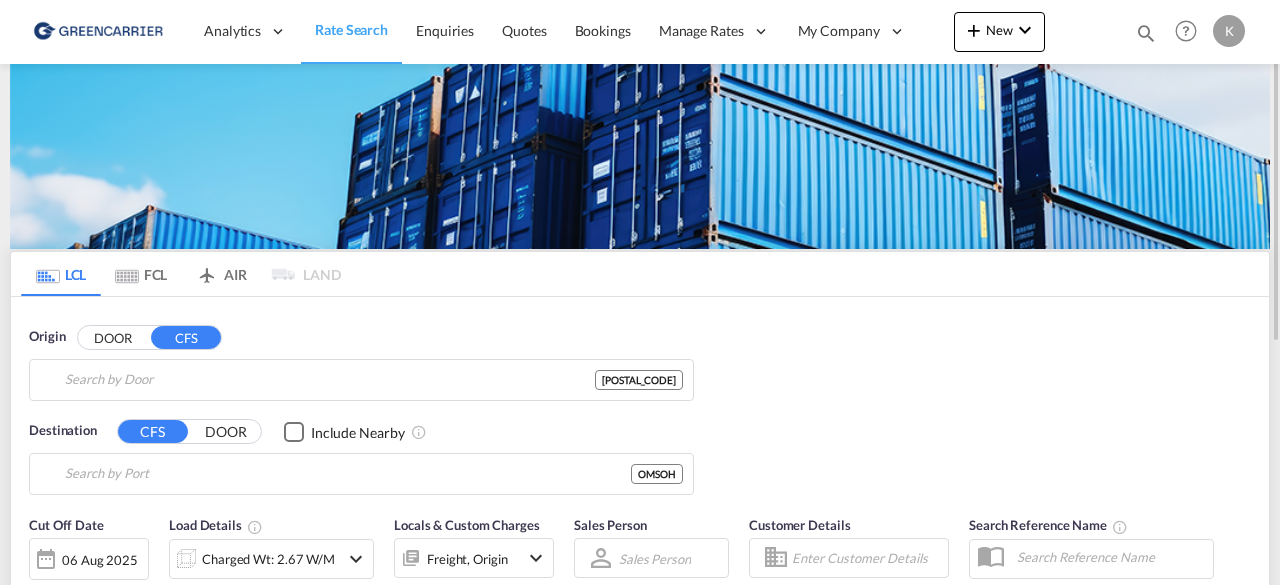type on "[POSTAL_CODE], [VILLAGE], [VILLAGE], [VILLAGE], [VILLAGE], [VILLAGE], [VILLAGE], [VILLAGE], [VILLAGE], [VILLAGE], [VILLAGE], [VILLAGE], [VILLAGE], [VILLAGE], [VILLAGE], [VILLAGE], [VILLAGE], [VILLAGE], [VILLAGE], [VILLAGE], [VILLAGE], [VILLAGE], [VILLAGE], [VILLAGE], [VILLAGE], [VILLAGE], [VILLAGE], [VILLAGE], [VILLAGE], [VILLAGE], [VILLAGE], [VILLAGE], [VILLAGE], [VILLAGE], [VILLAGE], [VILLAGE], [VILLAGE], [VILLAGE], [VILLAGE], [VILLAGE], [VILLAGE], [VILLAGE], [VILLAGE], [VILLAGE], [VILLAGE], [VILLAGE], [VILLAGE], [VILLAGE], [VILLAGE], [VILLAGE], [VILLAGE], [VILLAGE], [VILLAGE], [VILLAGE], [VILLAGE], [VILLAGE], [VILLAGE], [VILLAGE], [VILLAGE], [VILLAGE], [VILLAGE], [VILLAGE], [POSTAL_CODE], [COUNTRY], [REGION], [REGION]" 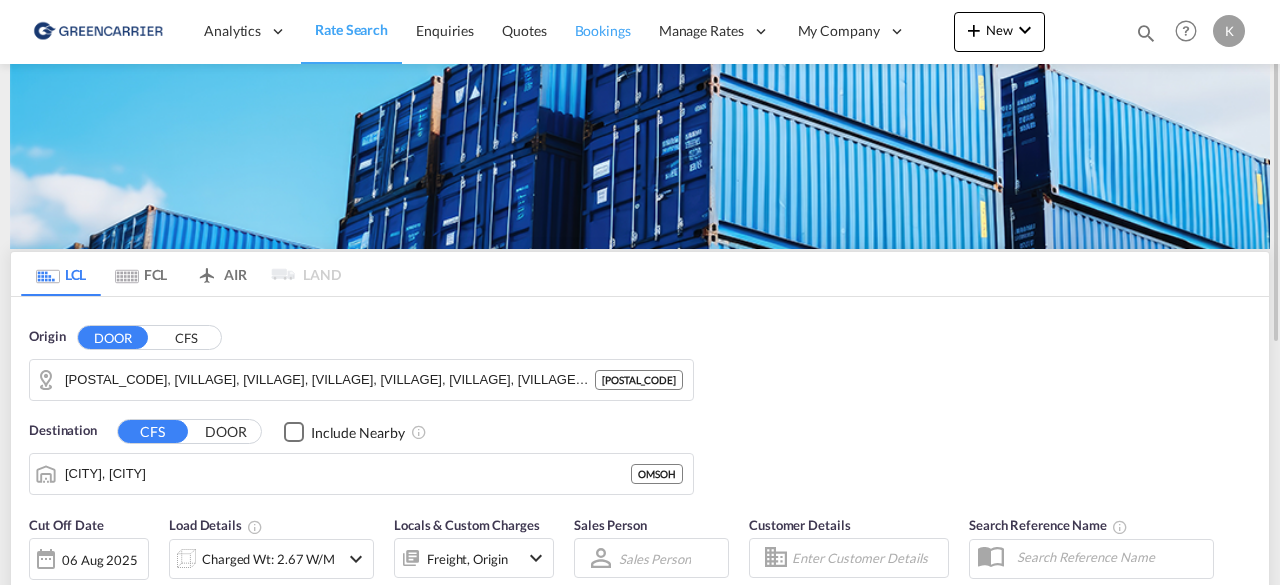 click on "Bookings" at bounding box center (603, 31) 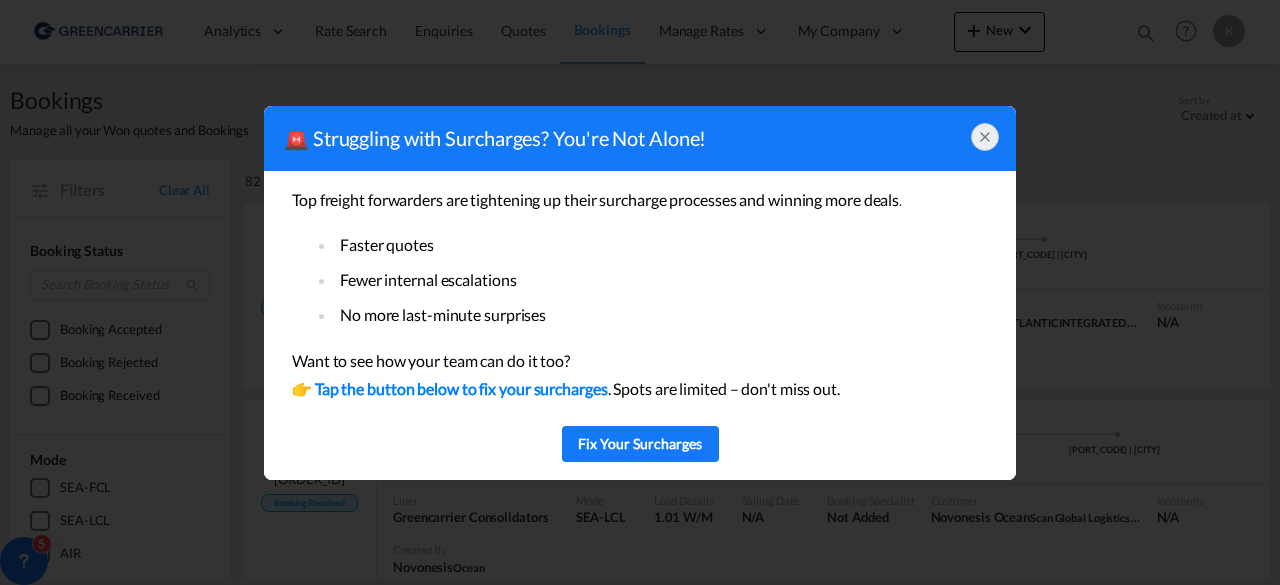 click 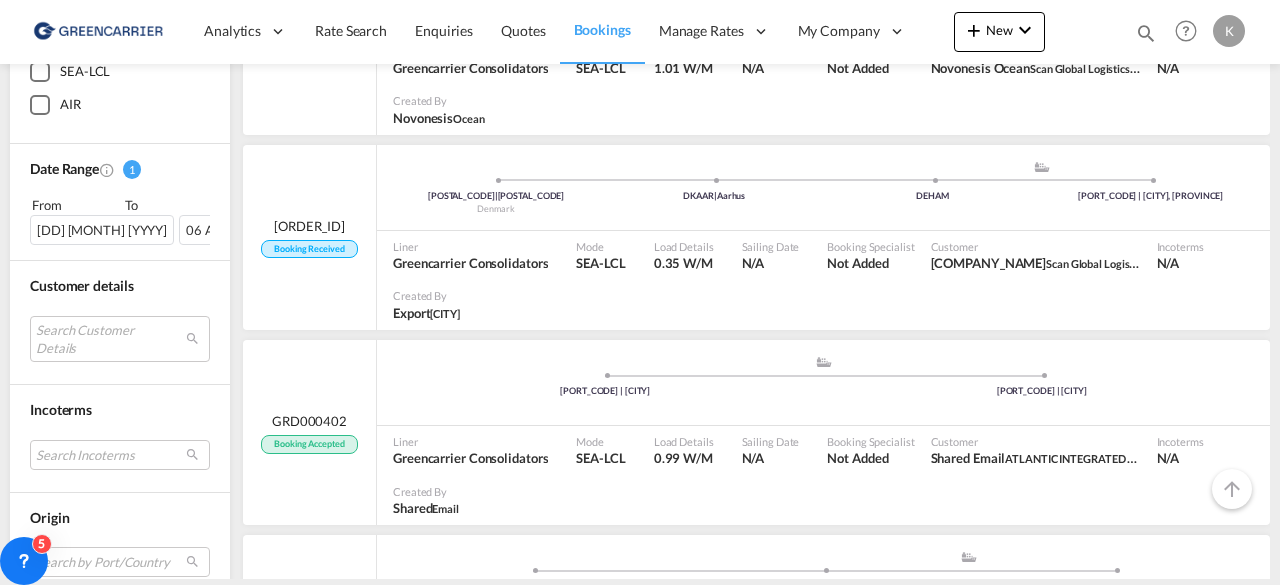 scroll, scrollTop: 436, scrollLeft: 0, axis: vertical 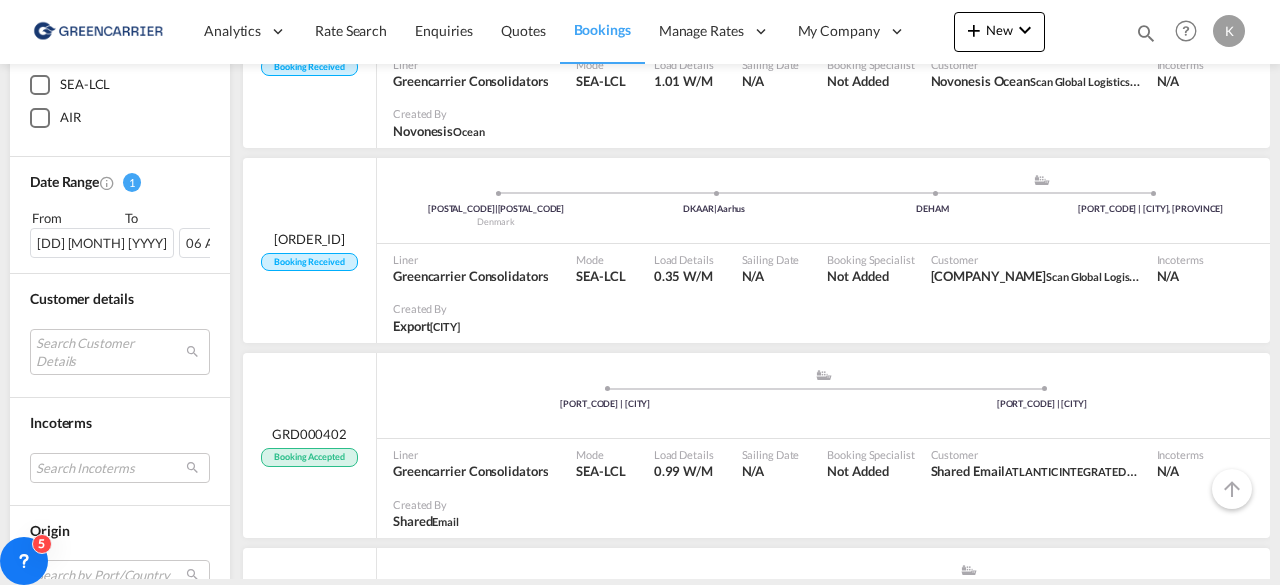click on "Sailing Date
N/A
Booking Specialist   Not Added
Customer   [COMPANY_NAME]
Scan Global Logistics A/S Incoterms   N/A Created By
[COMPANY_NAME]" at bounding box center [823, 293] 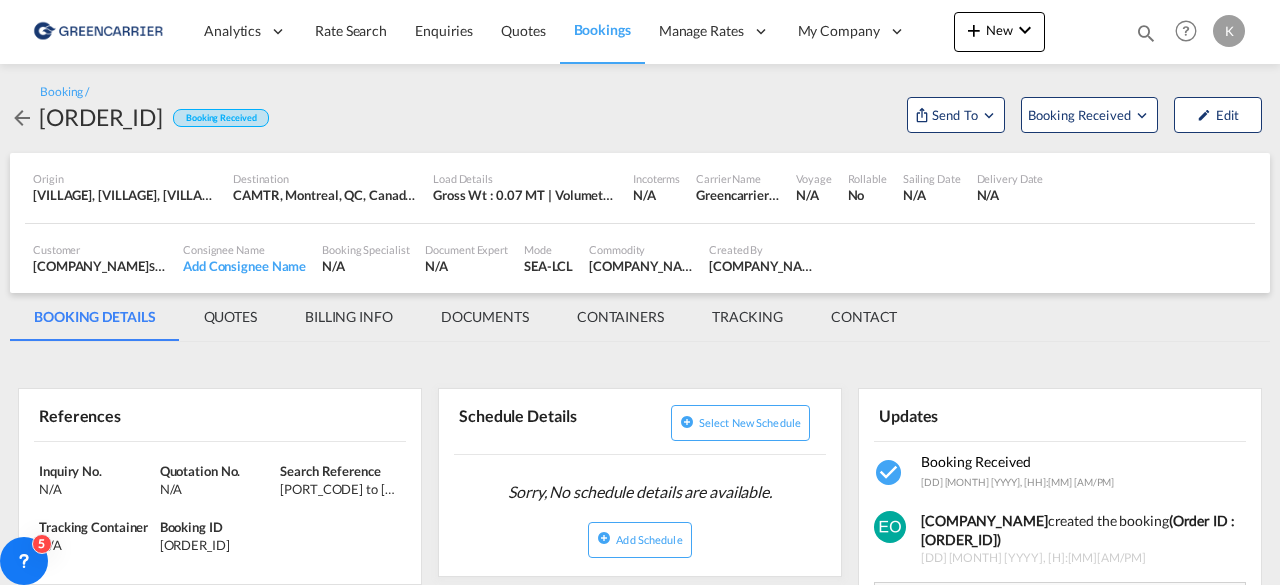 scroll, scrollTop: 0, scrollLeft: 0, axis: both 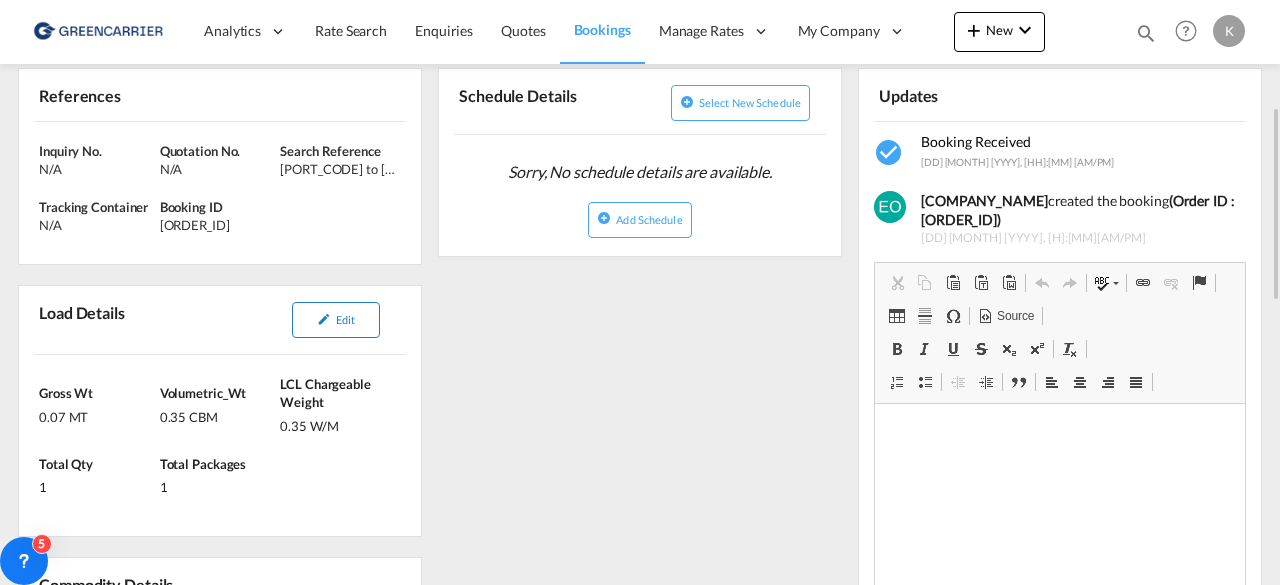 click on "Edit" at bounding box center [336, 320] 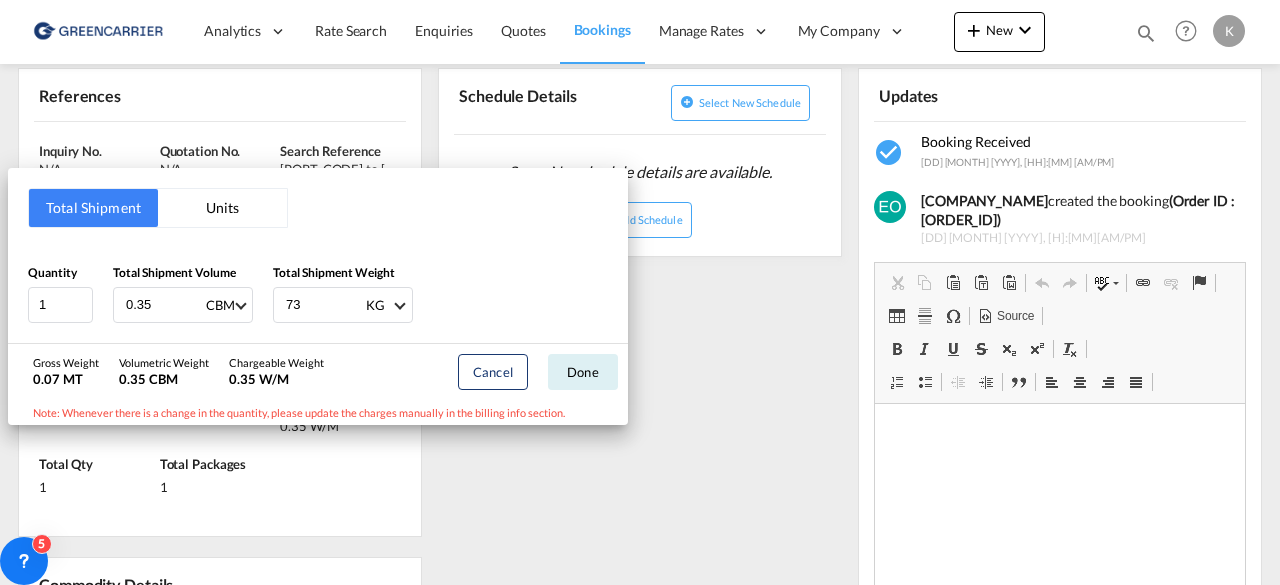 click on "Total Shipment
Units Quantity 1 Total Shipment Volume 0.35 CBM
CBM CFT
Total Shipment Weight 73 KG
KG LB Gross Weight
0.07 MT
Volumetric Weight
0.35 CBM
Chargeable Weight
0.35 W/M
Cancel Done
Note: Whenever there is a change in the quantity, please update the charges manually in the billing info section." at bounding box center [640, 292] 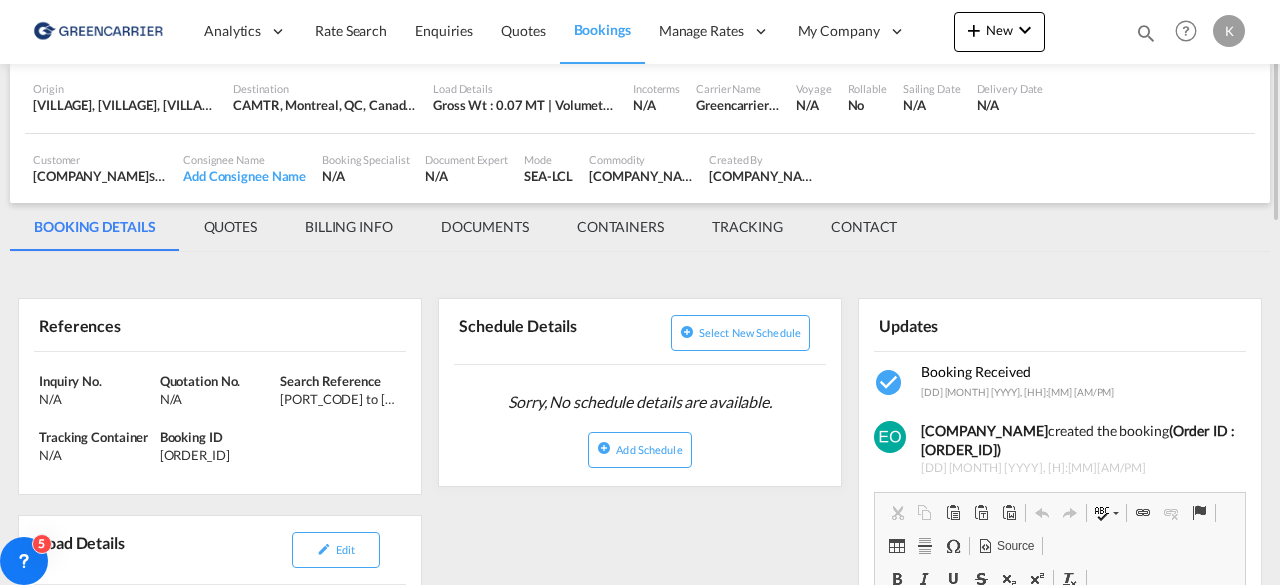 scroll, scrollTop: 0, scrollLeft: 0, axis: both 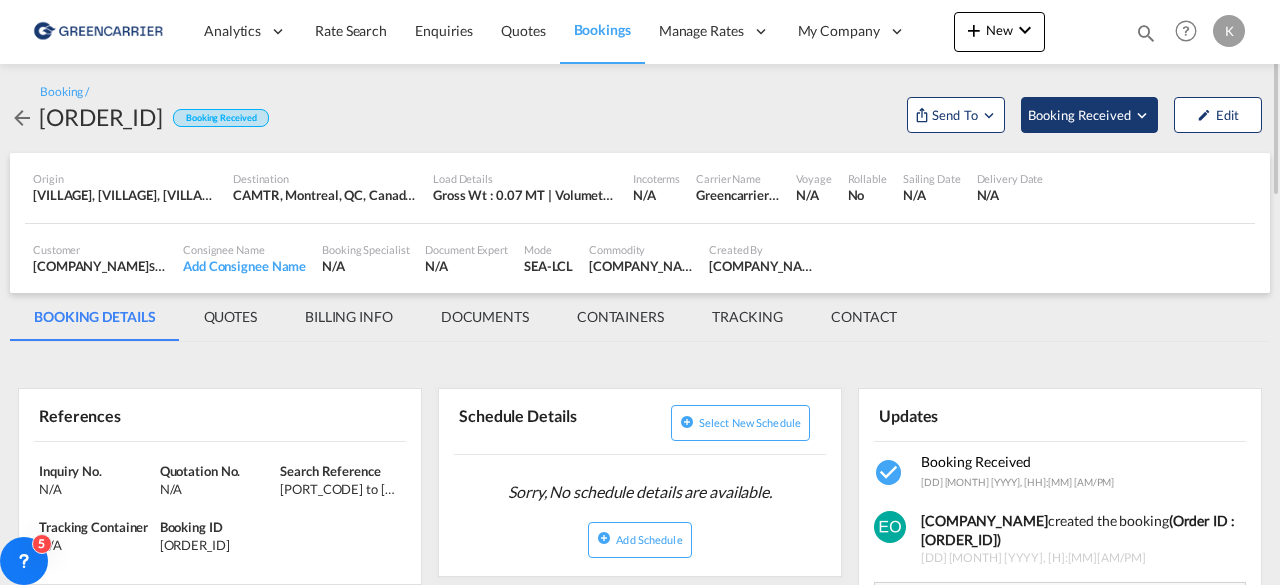 click on "Booking Received" 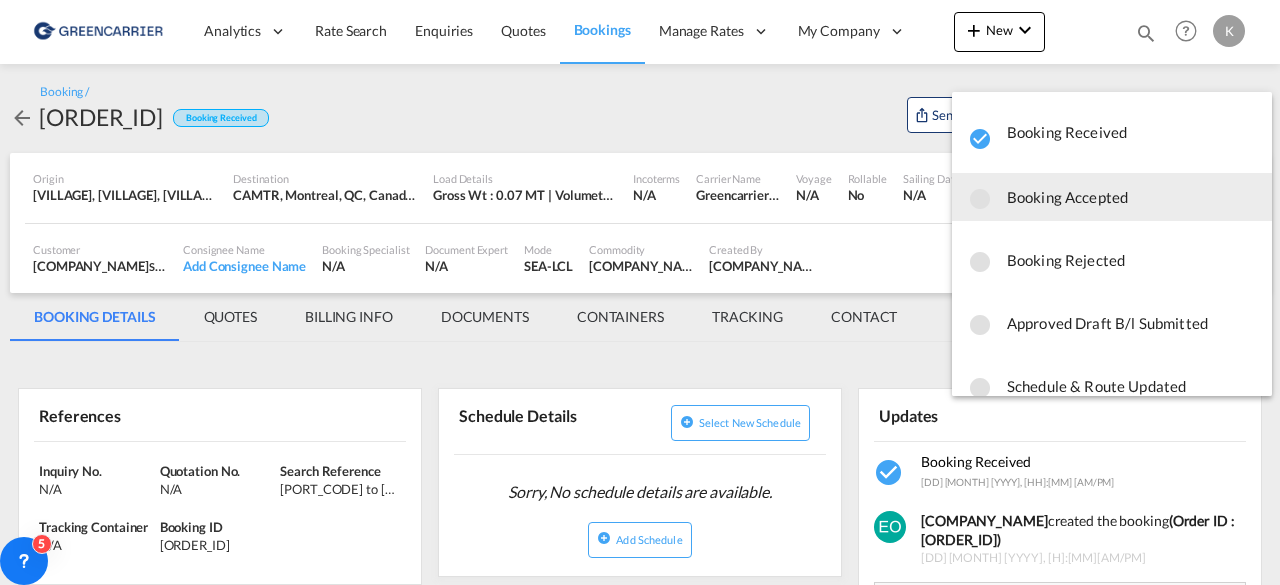 click on "Booking Accepted" at bounding box center [1131, 197] 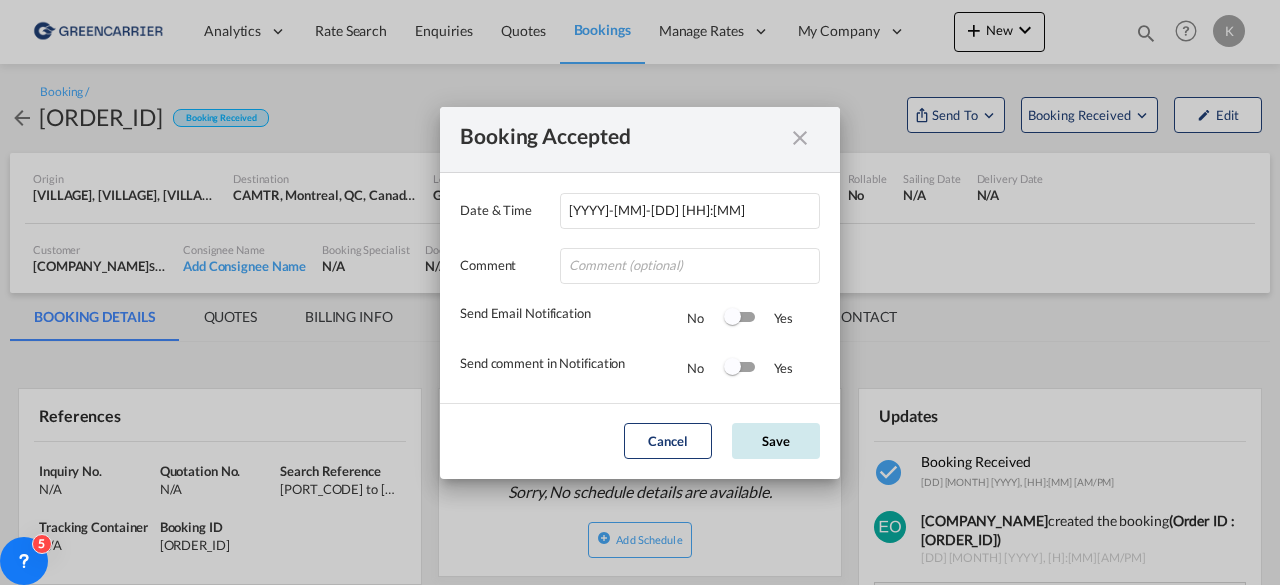 click on "Save" 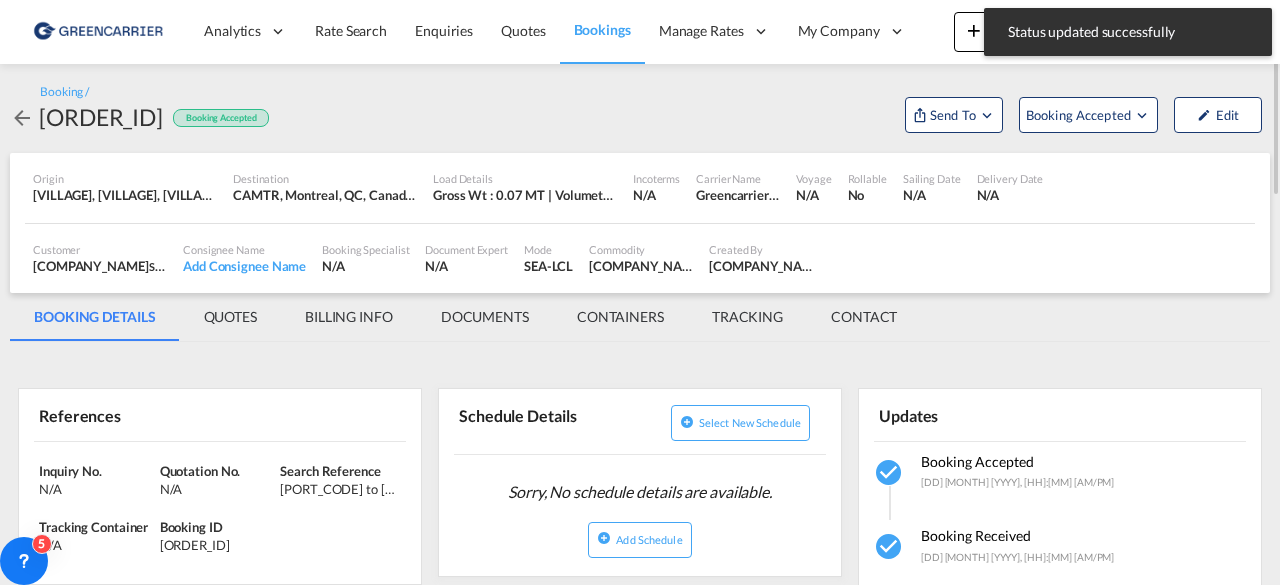click at bounding box center [22, 118] 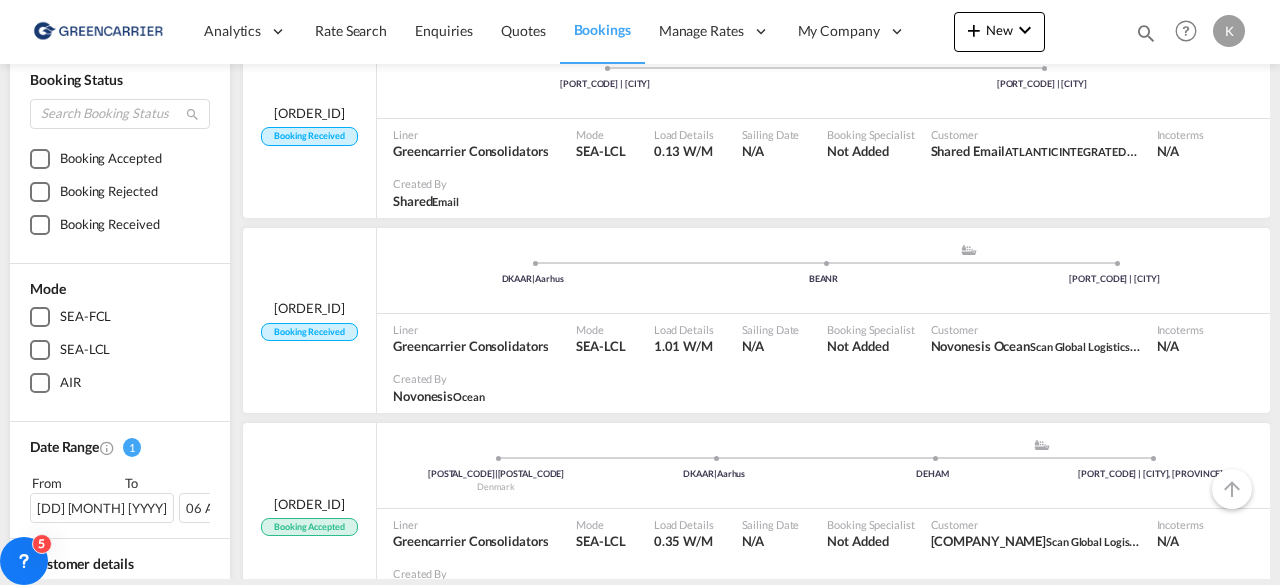 scroll, scrollTop: 172, scrollLeft: 0, axis: vertical 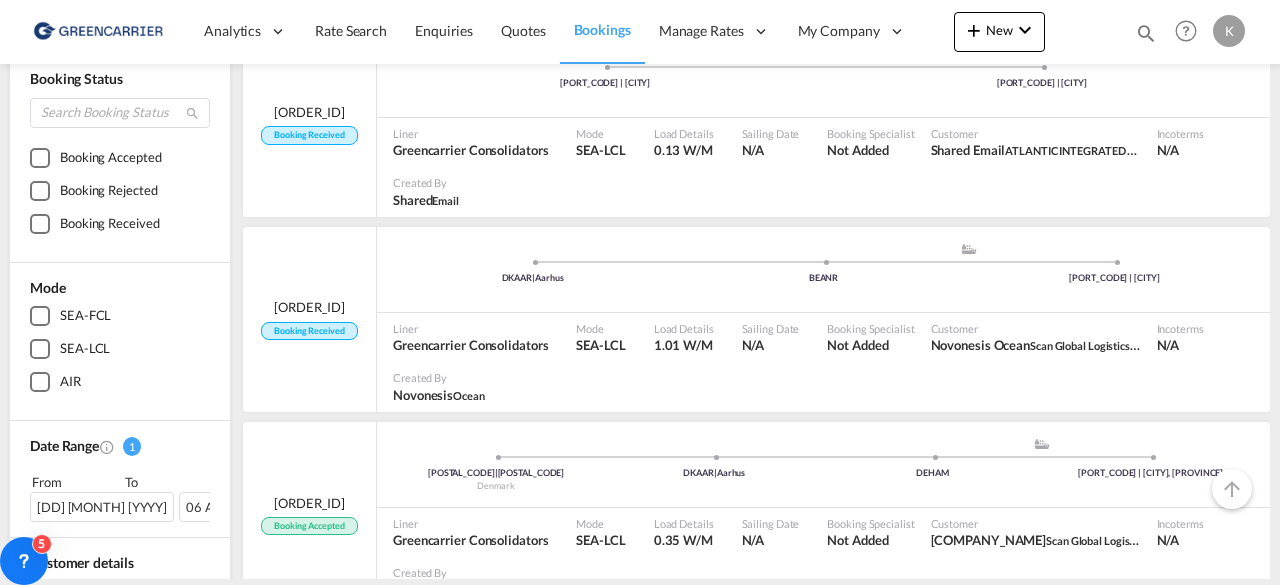 click on "[PORT_CODE] | [CITY]
.a{fill:#aaa8ad;} .a{fill:#aaa8ad;}
[PORT_CODE]
[PORT_CODE] | [CITY]" at bounding box center (823, 272) 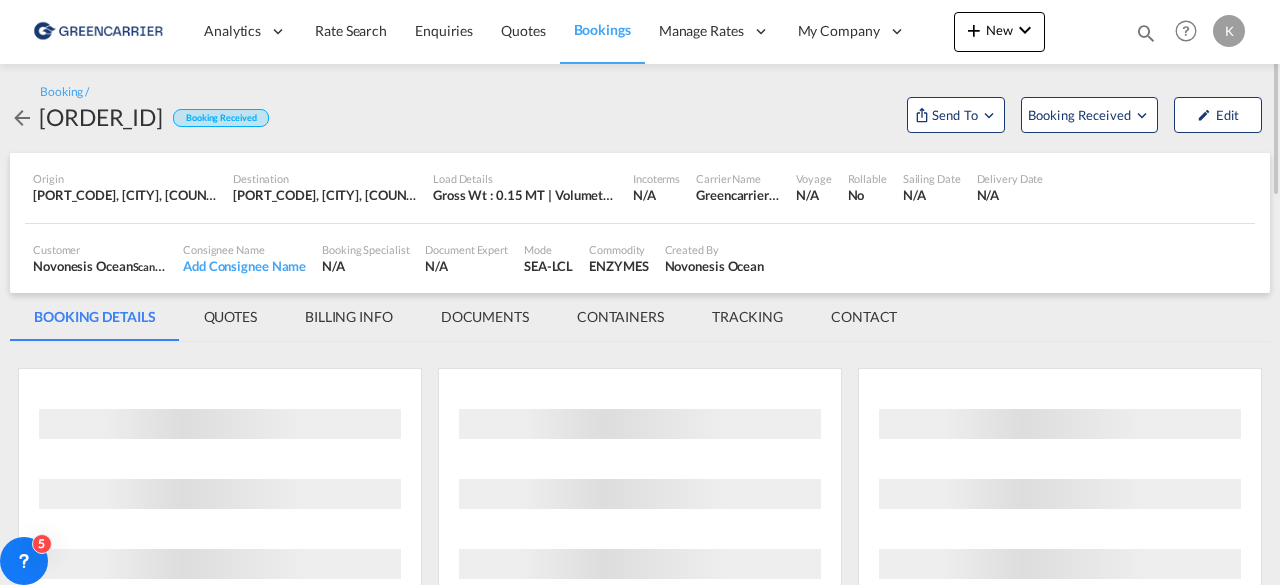 scroll, scrollTop: 0, scrollLeft: 0, axis: both 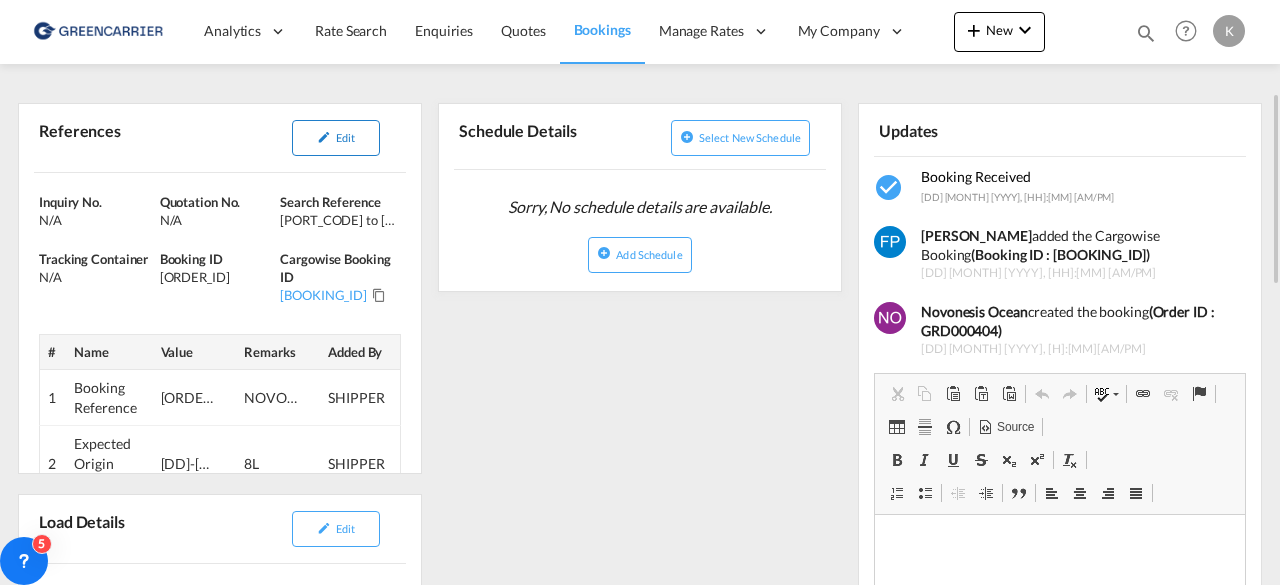 click at bounding box center [324, 137] 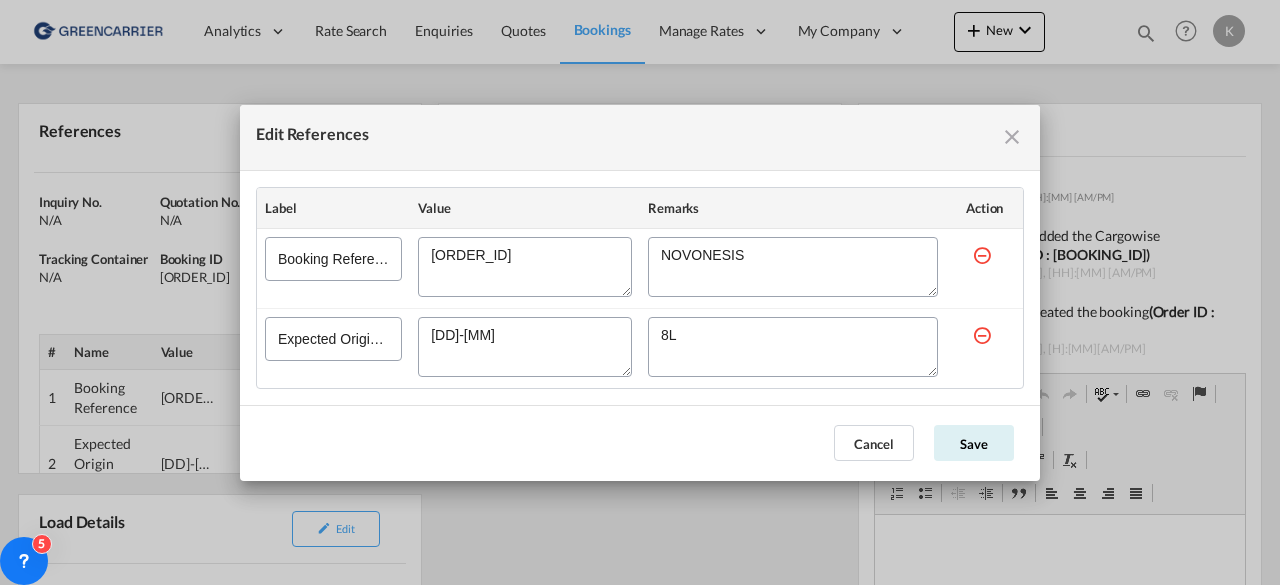 click at bounding box center (525, 267) 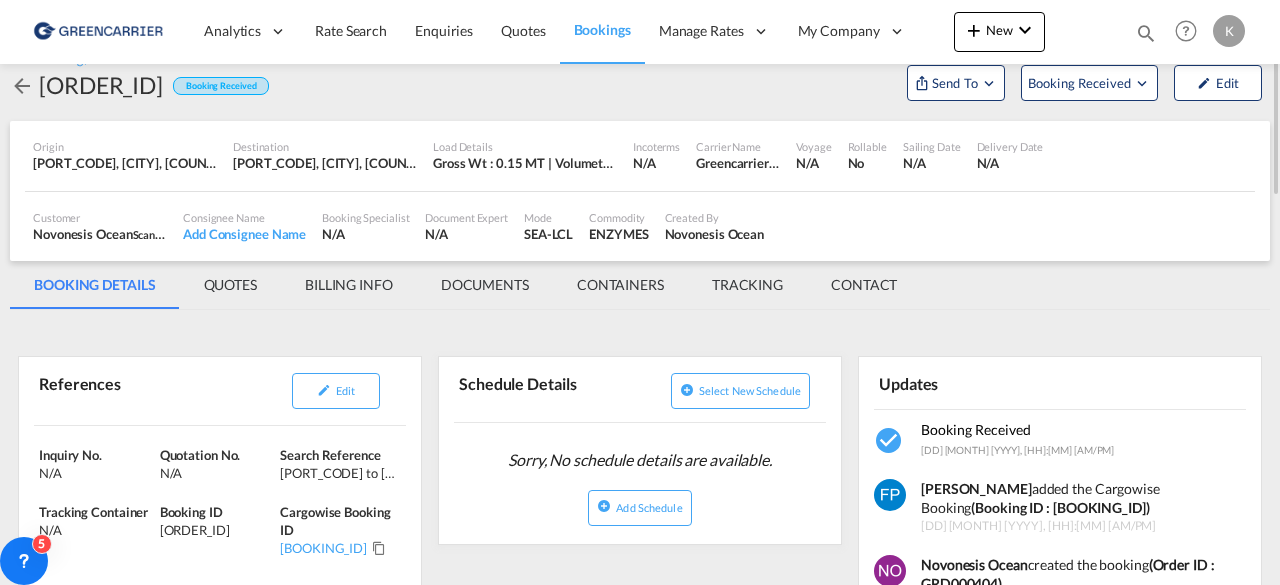 scroll, scrollTop: 20, scrollLeft: 0, axis: vertical 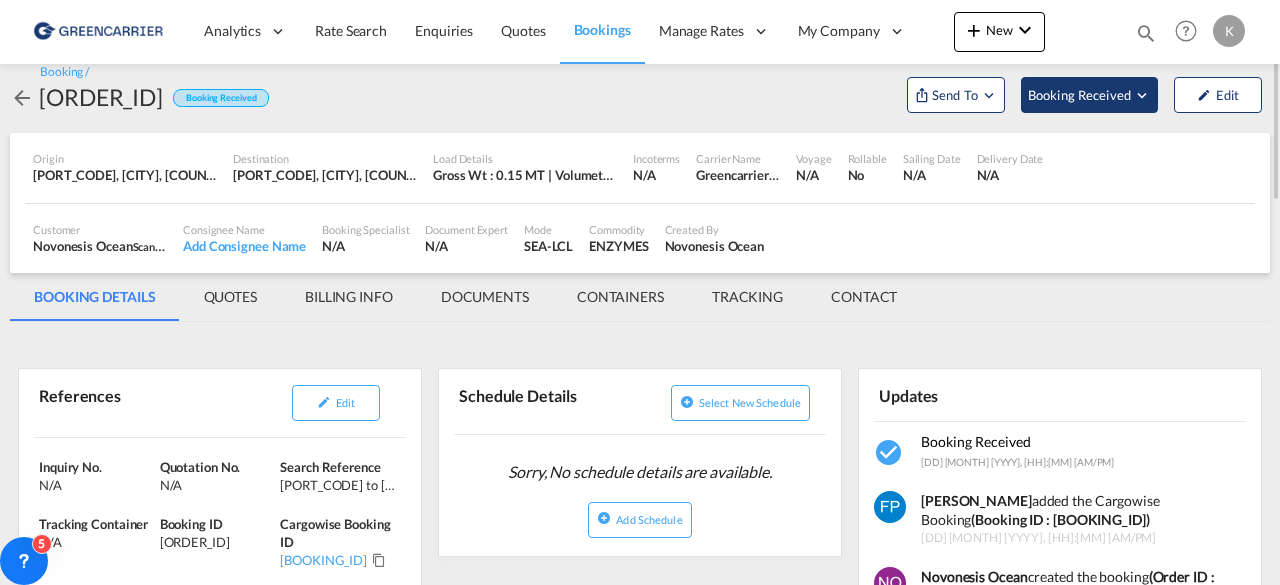 click on "Booking Received" 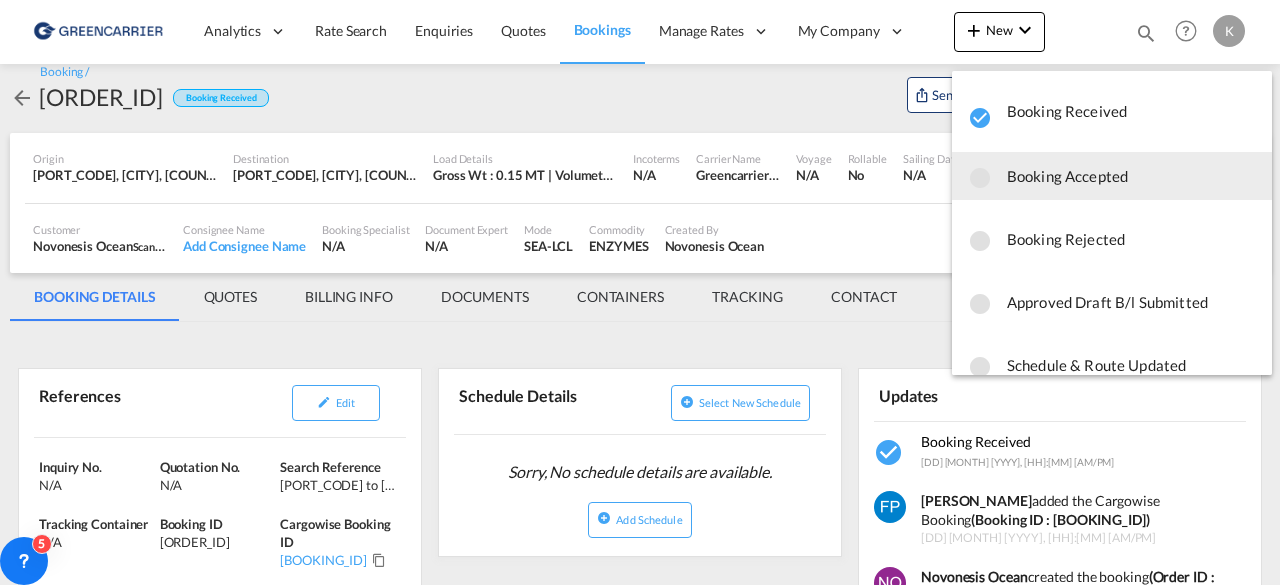 click on "Booking Accepted" at bounding box center (1131, 176) 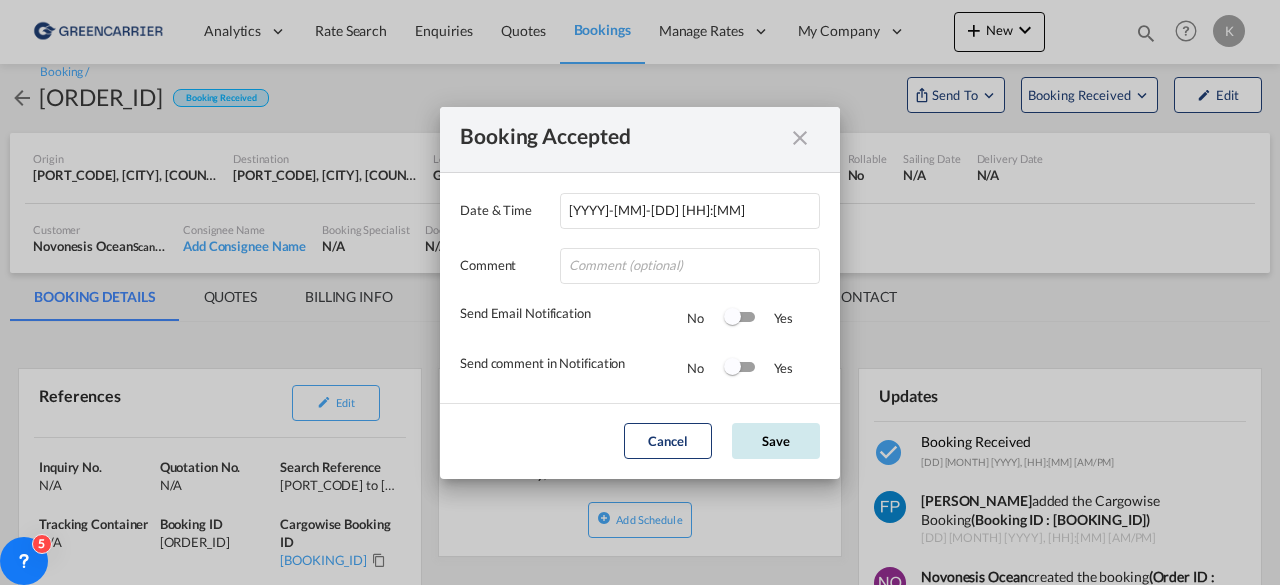 click on "Save" 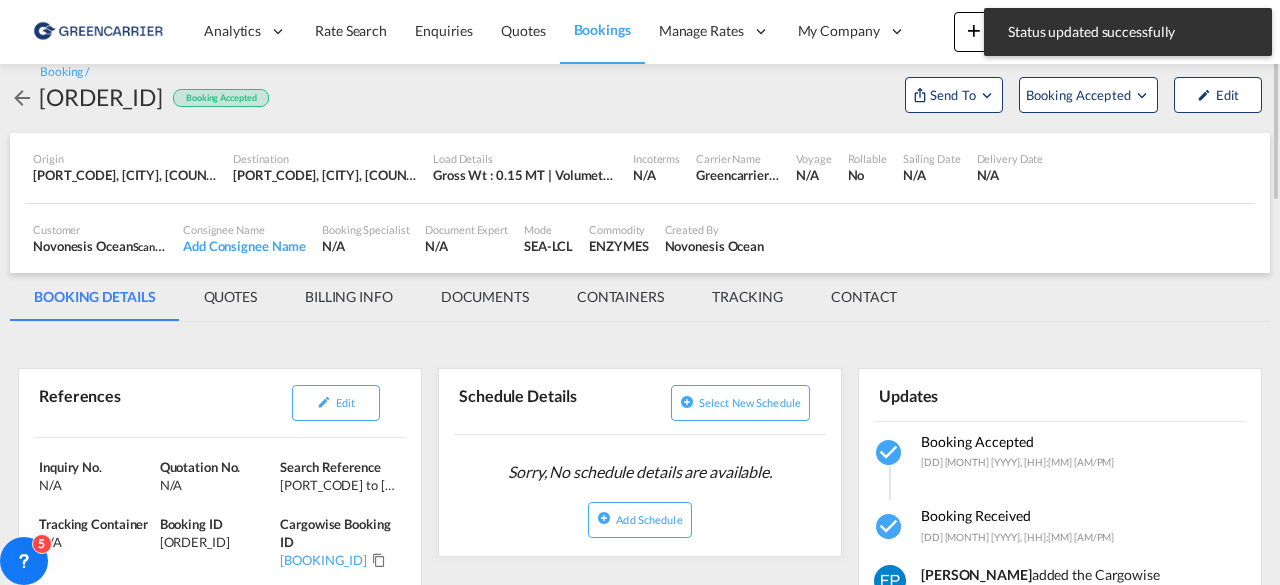 click at bounding box center (22, 98) 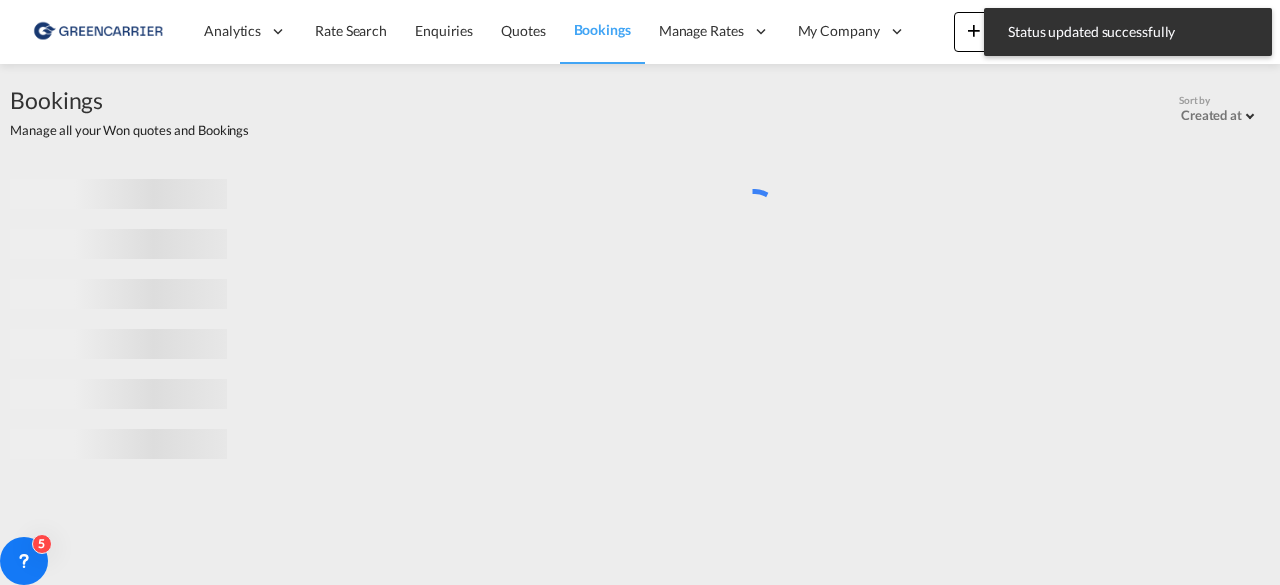 scroll, scrollTop: 0, scrollLeft: 0, axis: both 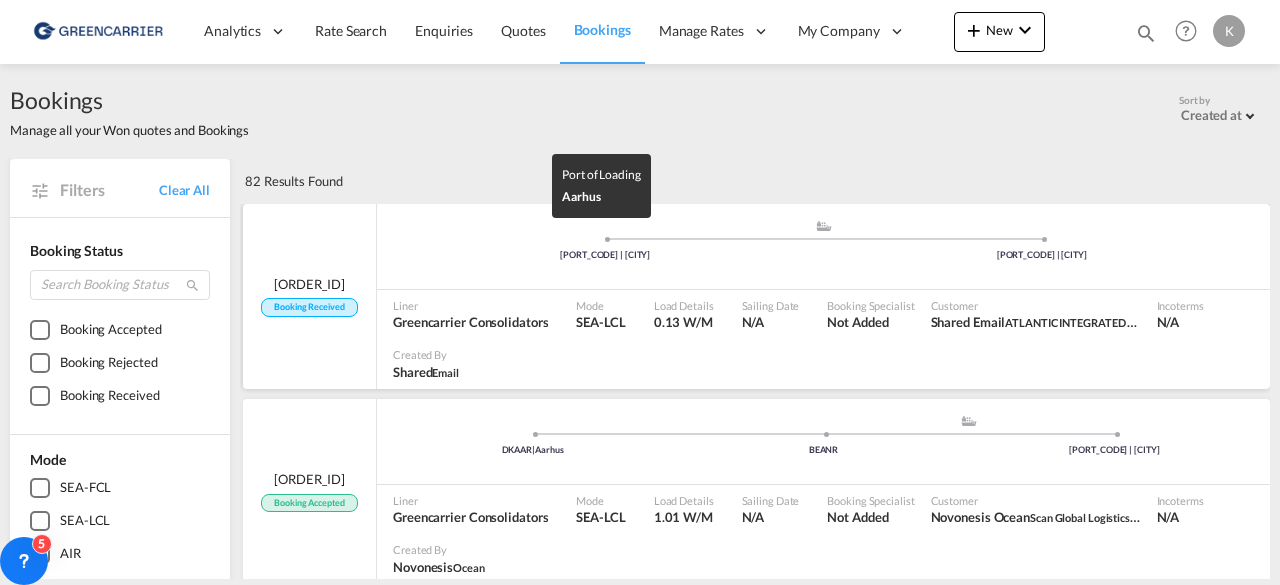 click on "[PORT_CODE] | [CITY]" at bounding box center (605, 255) 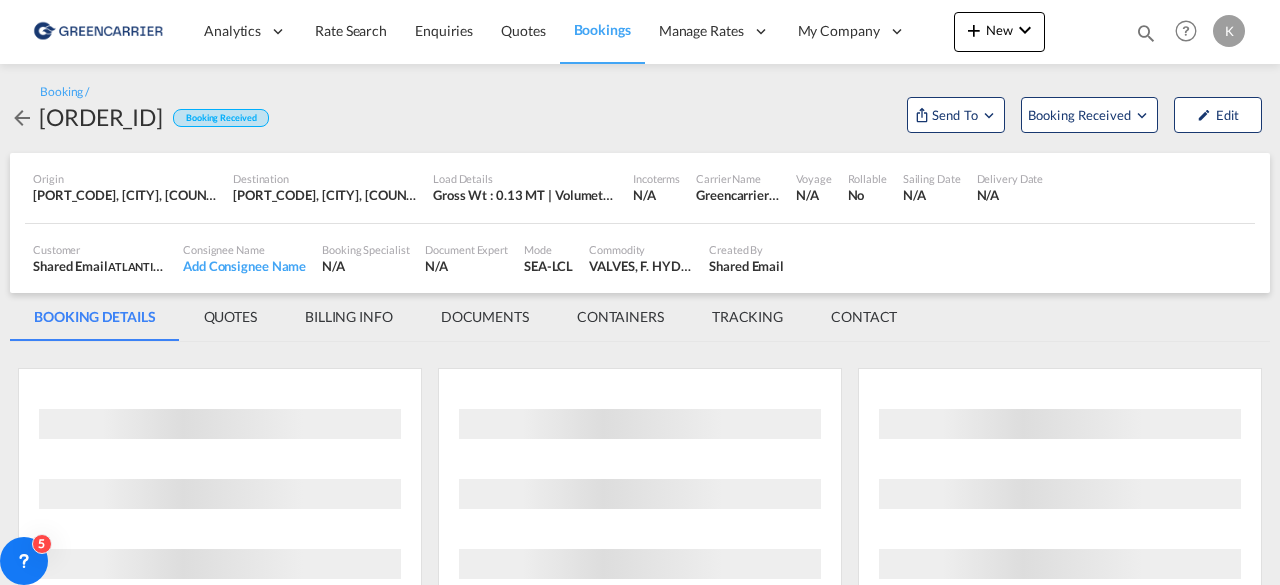 scroll, scrollTop: 0, scrollLeft: 0, axis: both 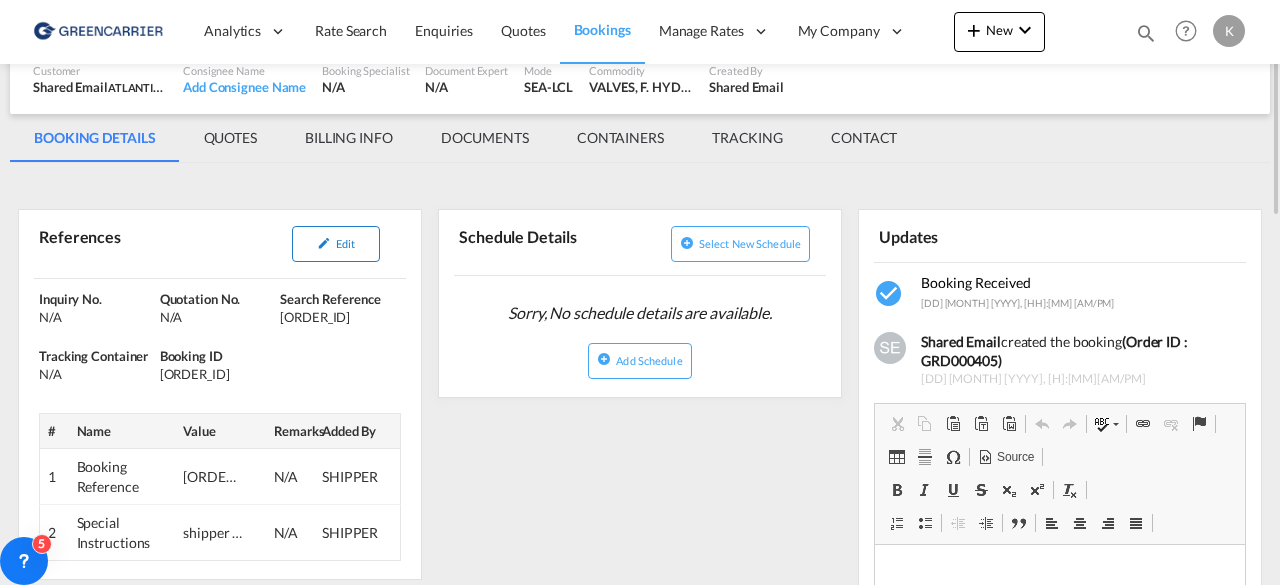click on "Edit" at bounding box center [345, 243] 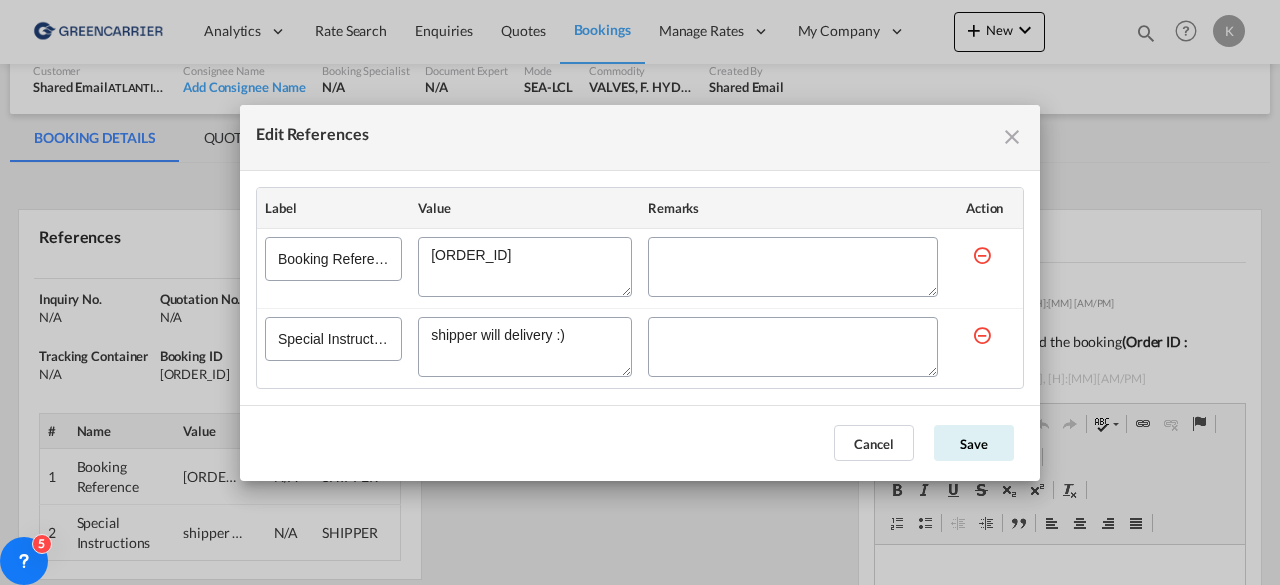 click on "Edit References Label Value Remarks Action Booking Reference
Special Instructions
Cancel Save" at bounding box center (640, 292) 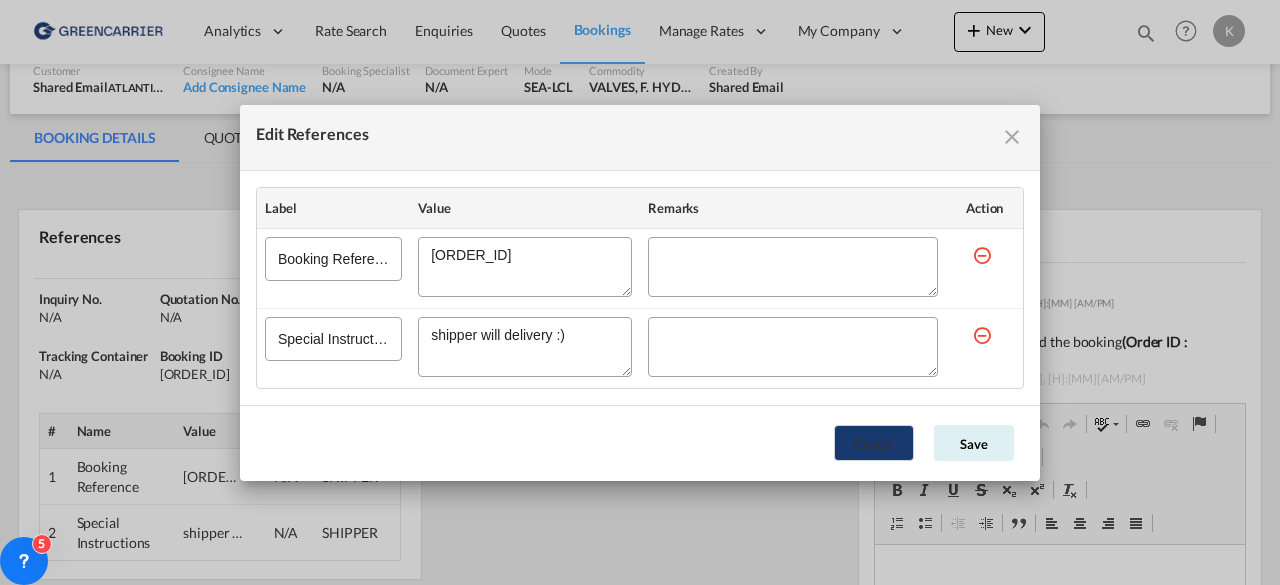 click on "Cancel" 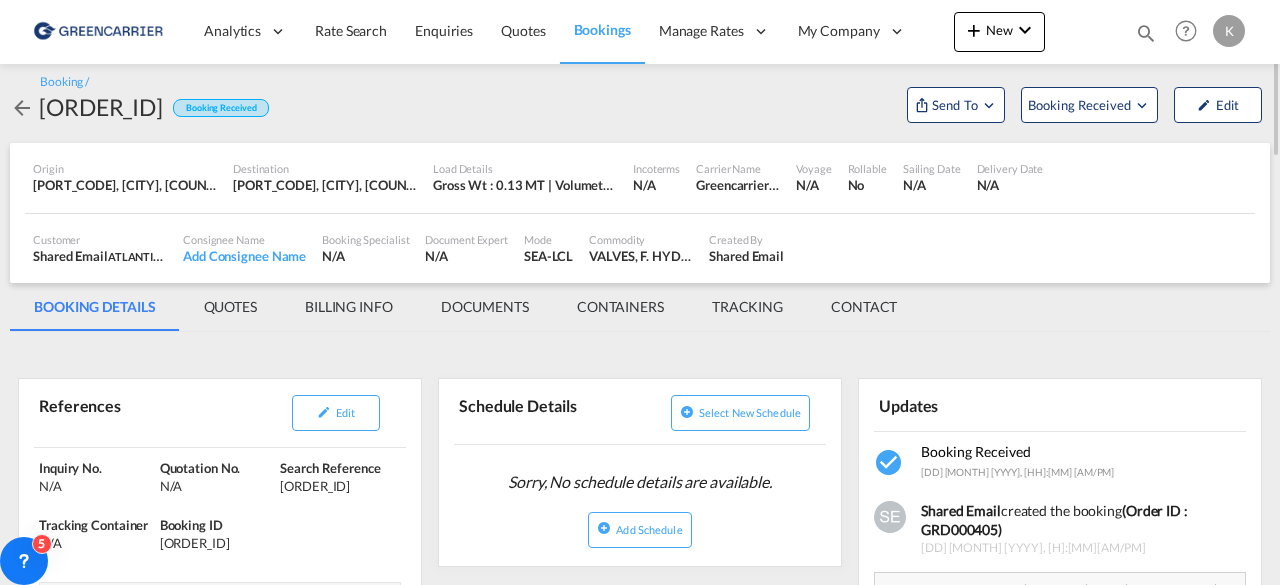 scroll, scrollTop: 0, scrollLeft: 0, axis: both 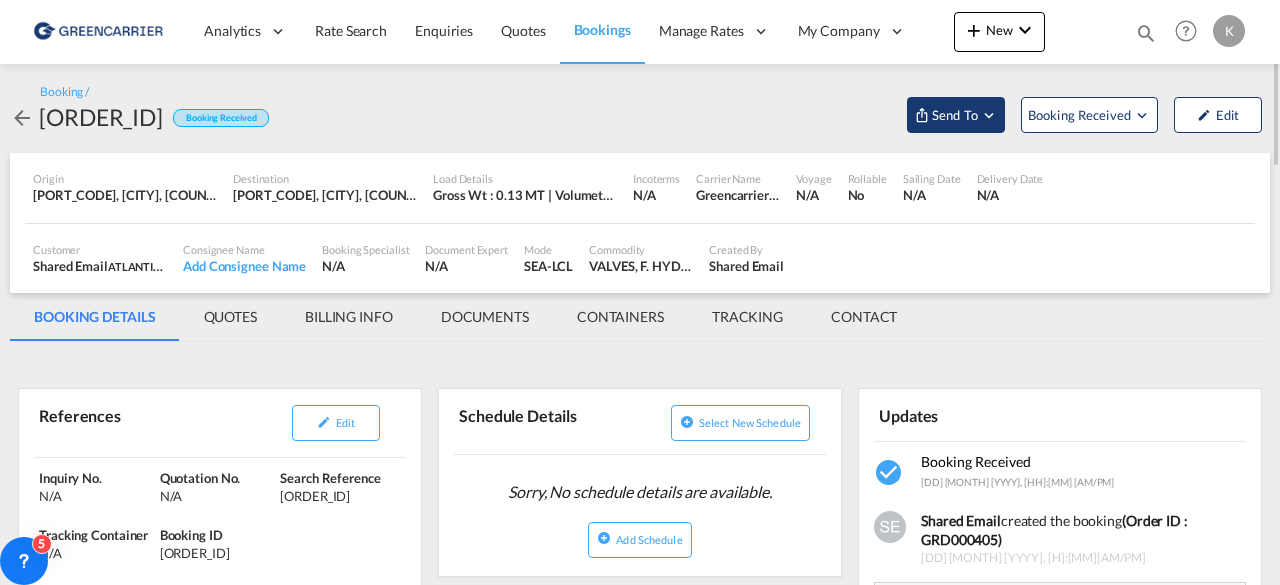 click on "Send To" at bounding box center [956, 115] 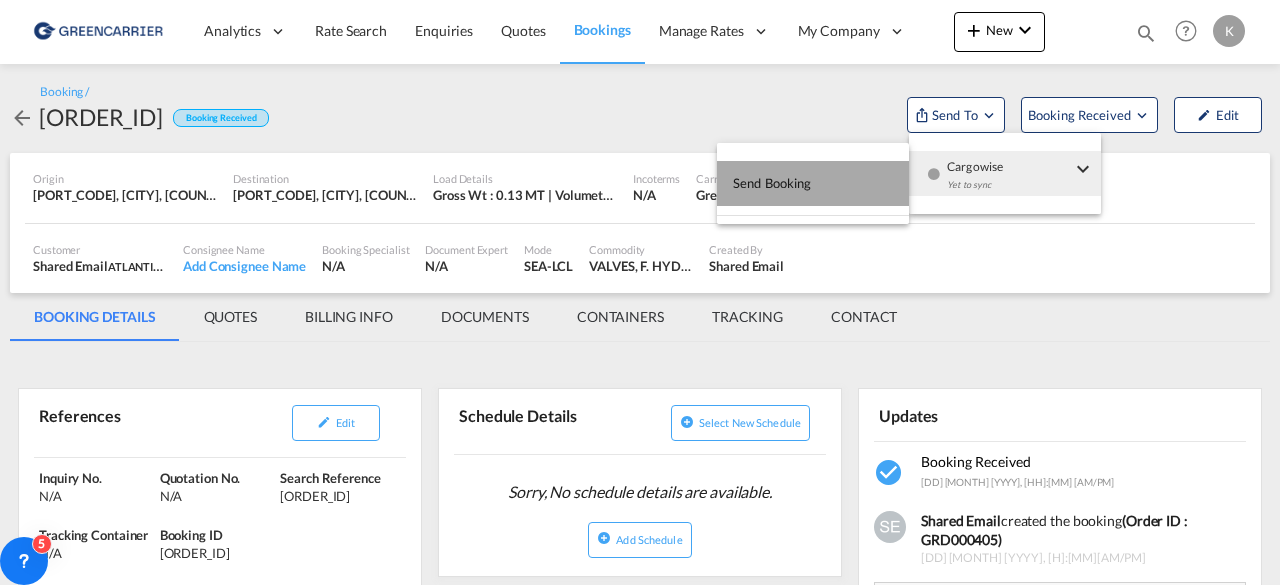click on "Send Booking" at bounding box center [813, 183] 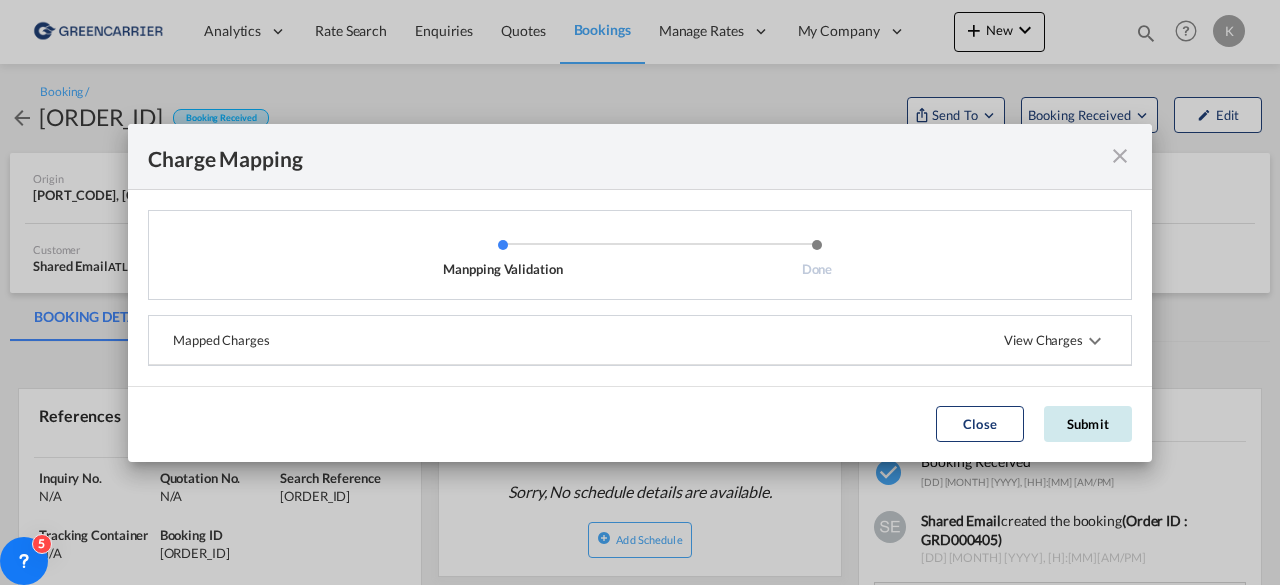 click on "Submit" 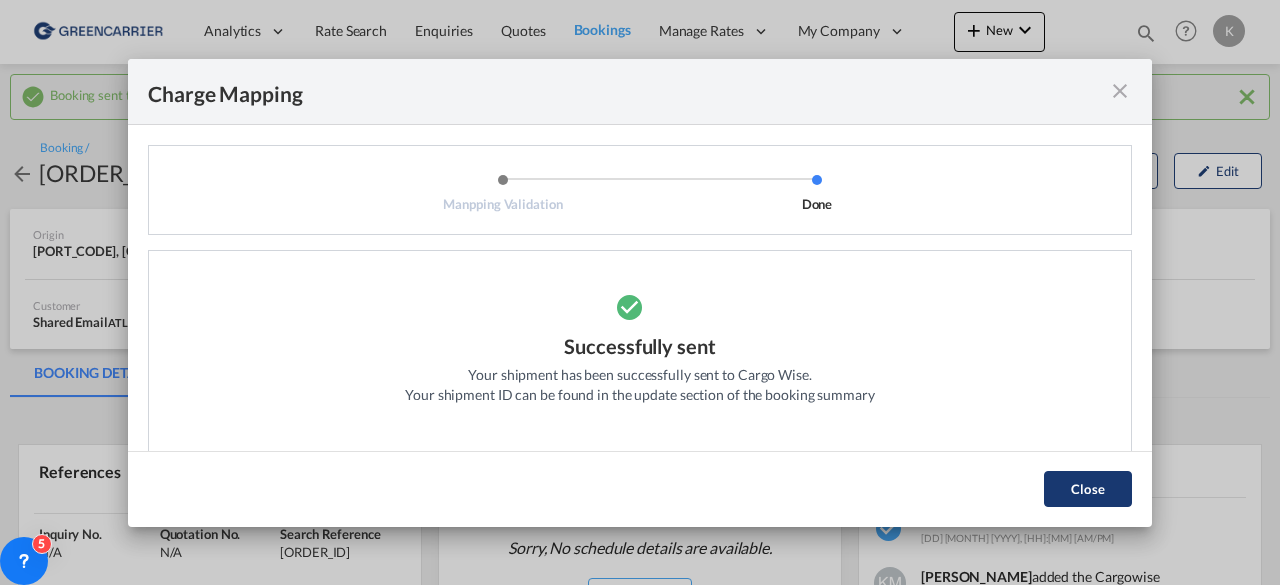 click on "Close" 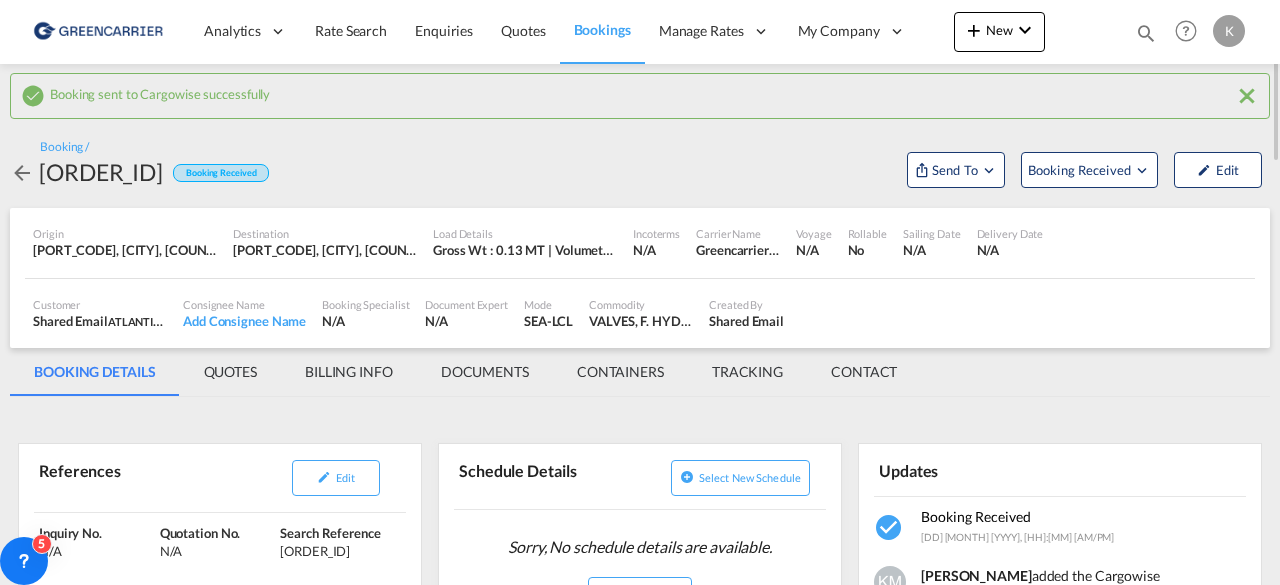 scroll, scrollTop: 0, scrollLeft: 0, axis: both 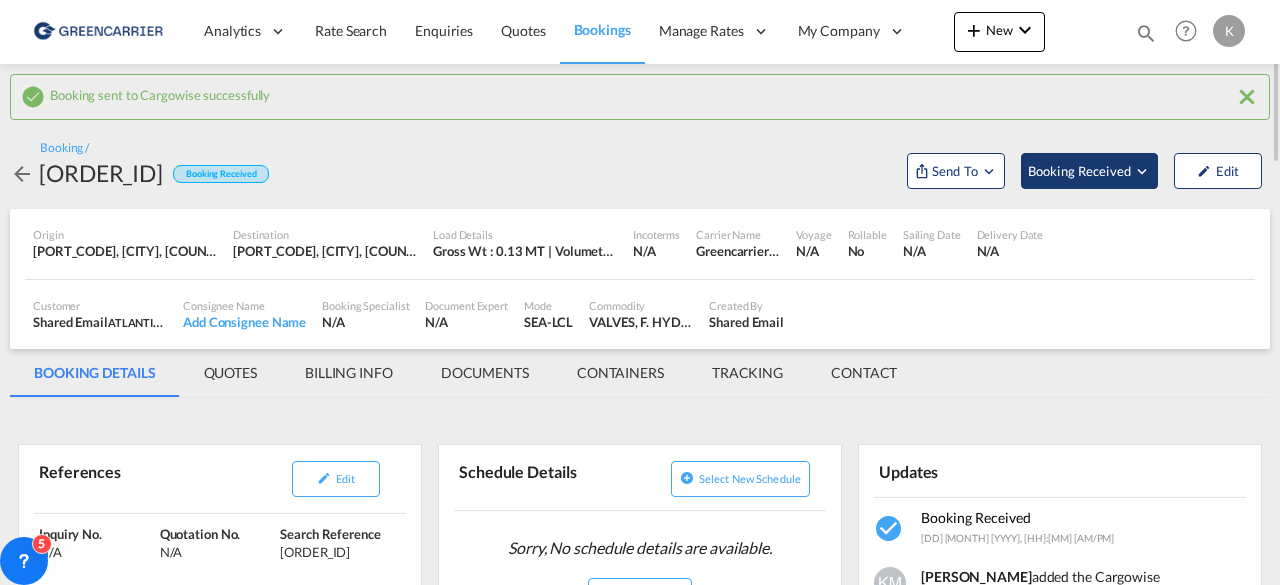 click on "Booking Received" 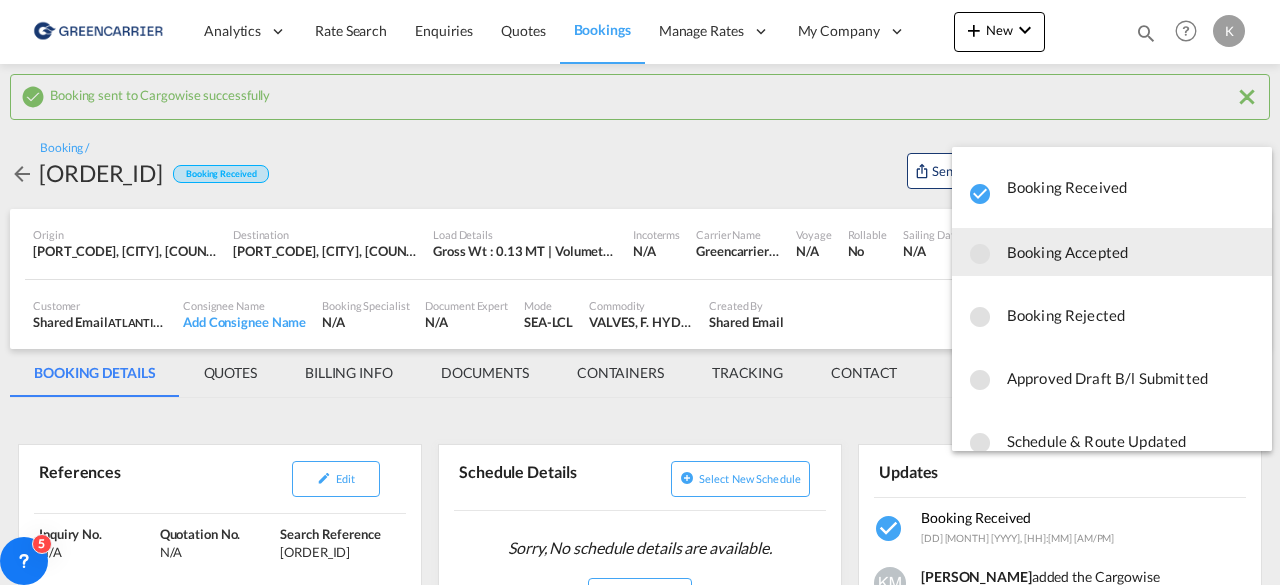 click on "Booking Accepted" at bounding box center (1131, 252) 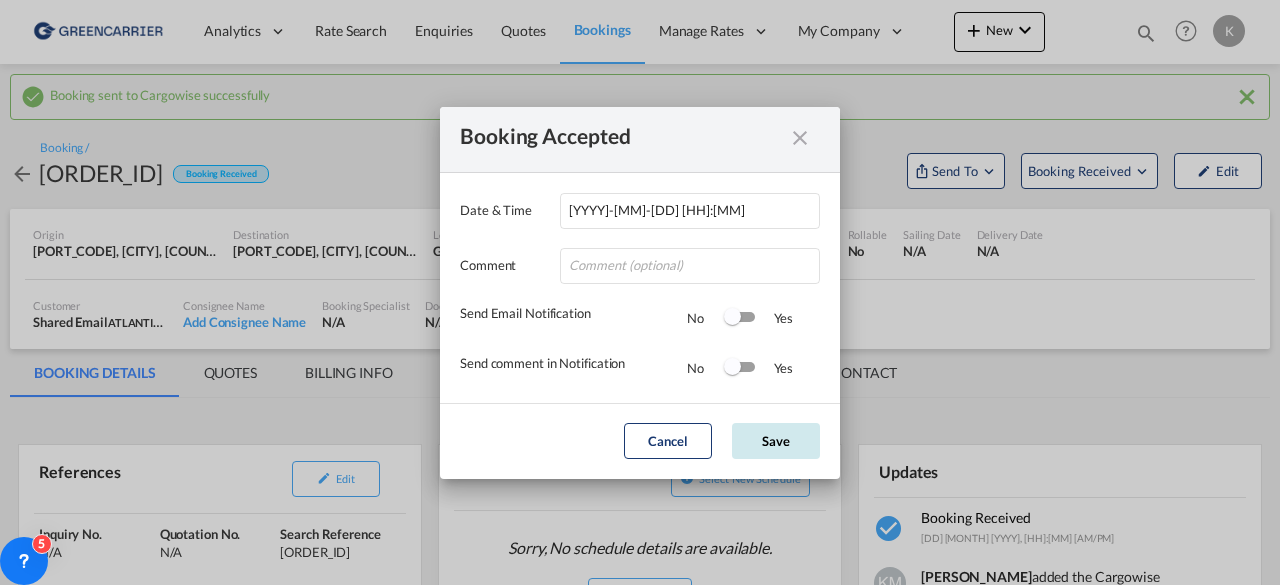 click on "Save" 